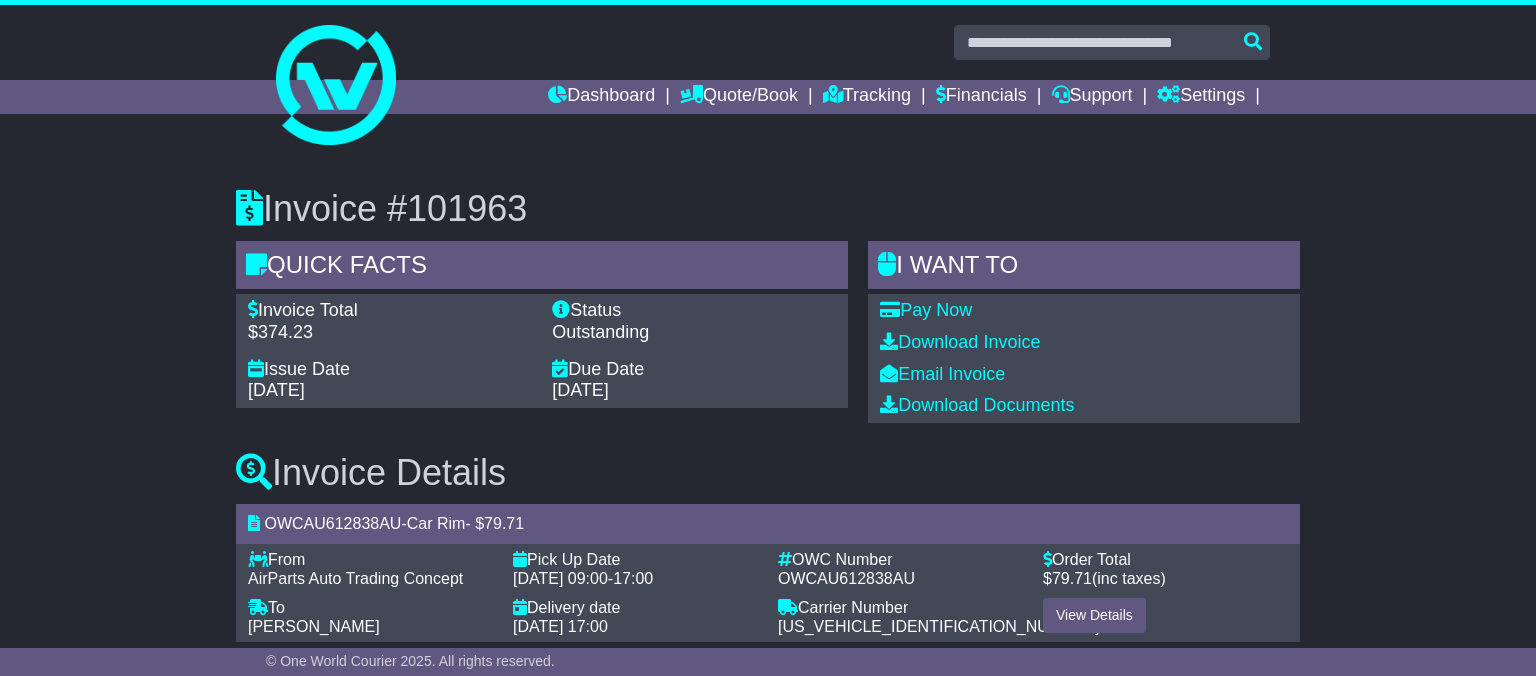 scroll, scrollTop: 0, scrollLeft: 0, axis: both 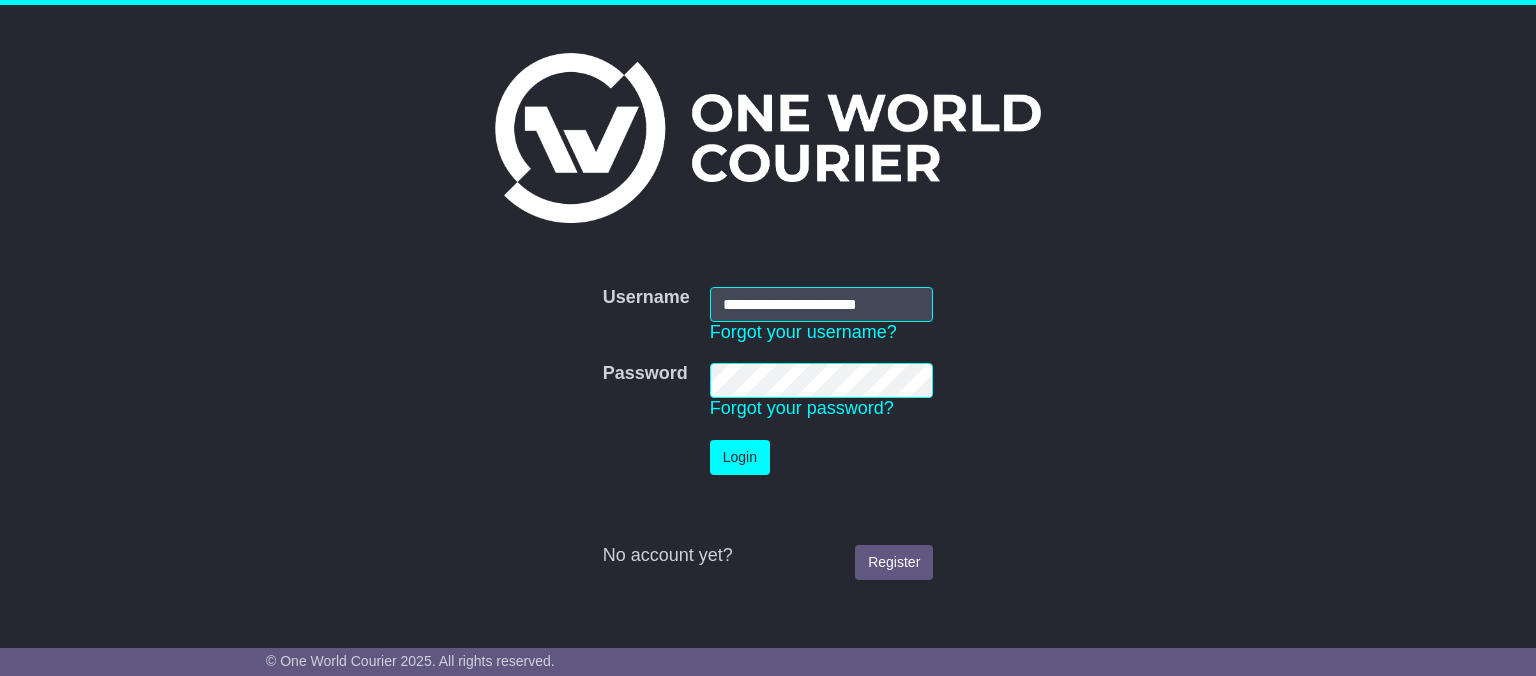 click on "**********" at bounding box center (822, 304) 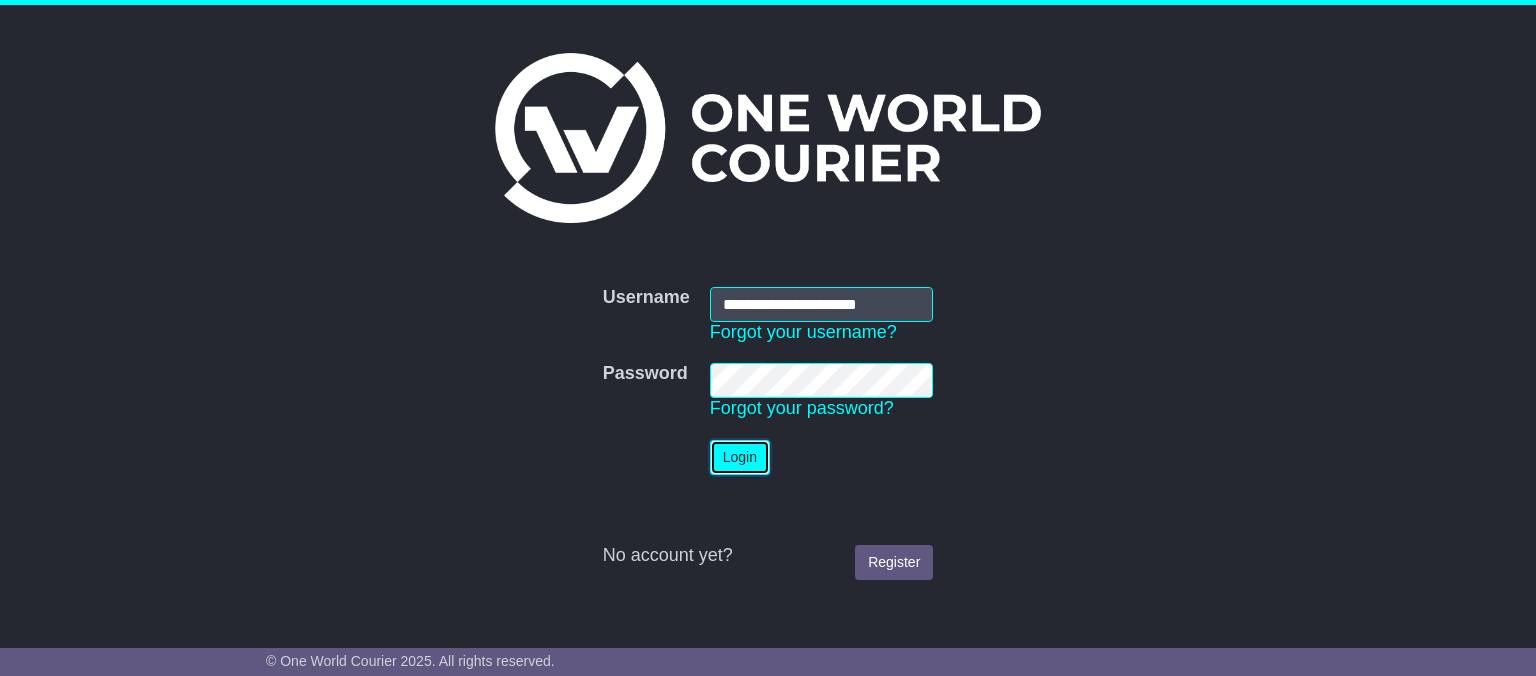 click on "Login" at bounding box center [740, 457] 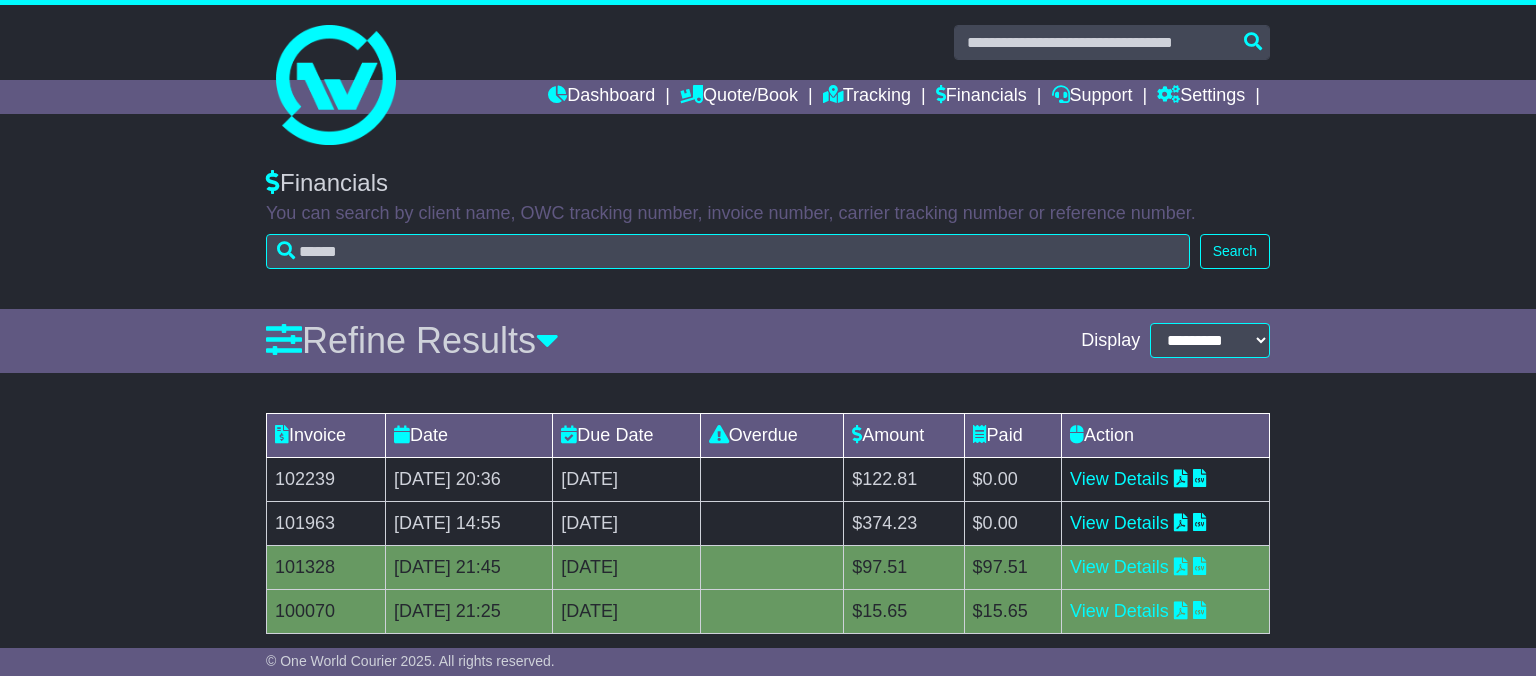 scroll, scrollTop: 0, scrollLeft: 0, axis: both 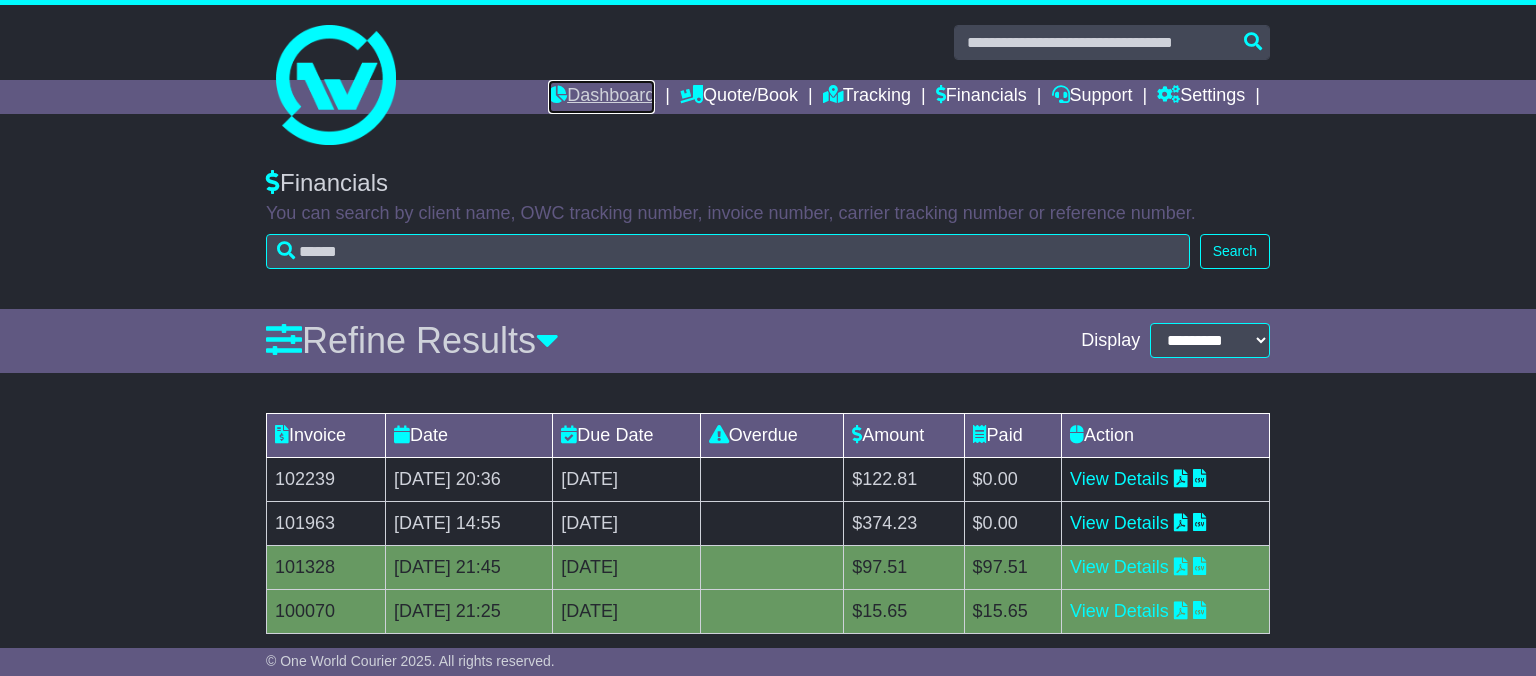 click on "Dashboard" at bounding box center [601, 97] 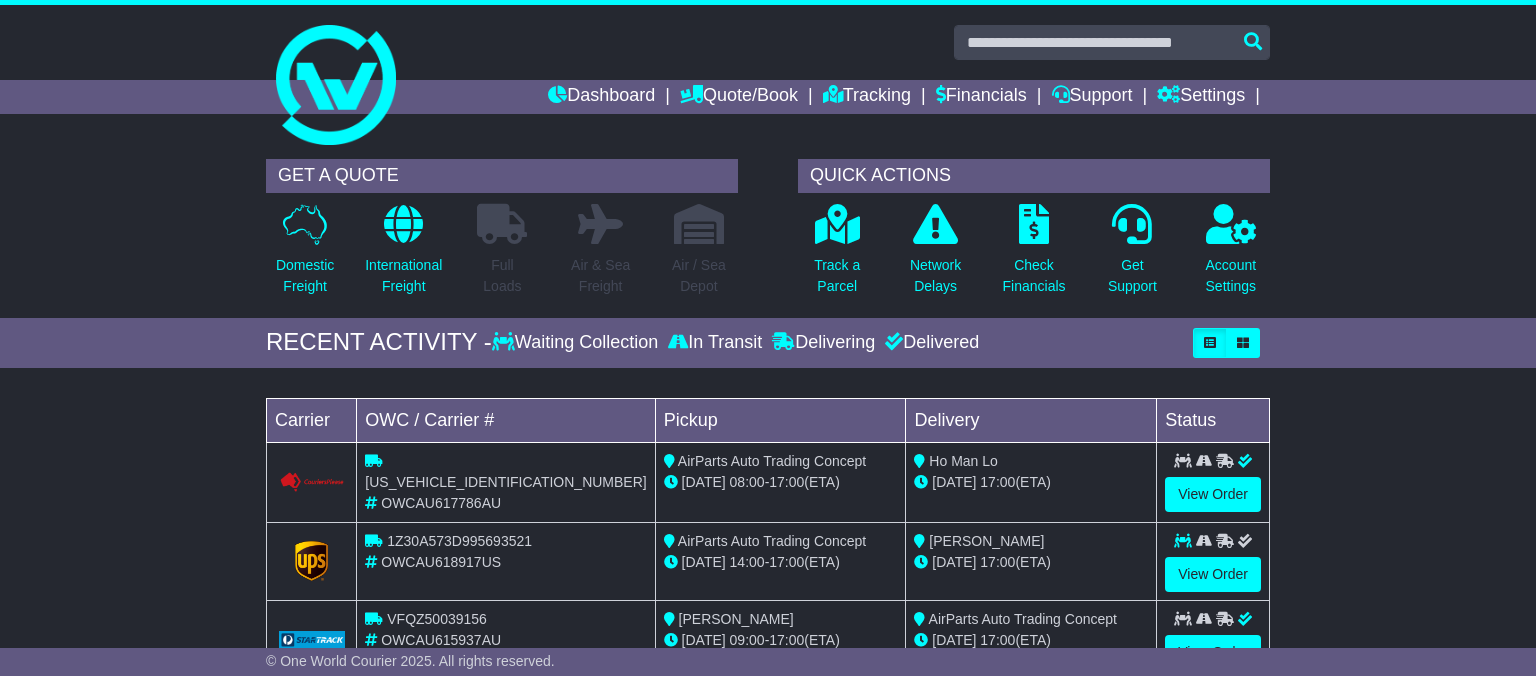 scroll, scrollTop: 0, scrollLeft: 0, axis: both 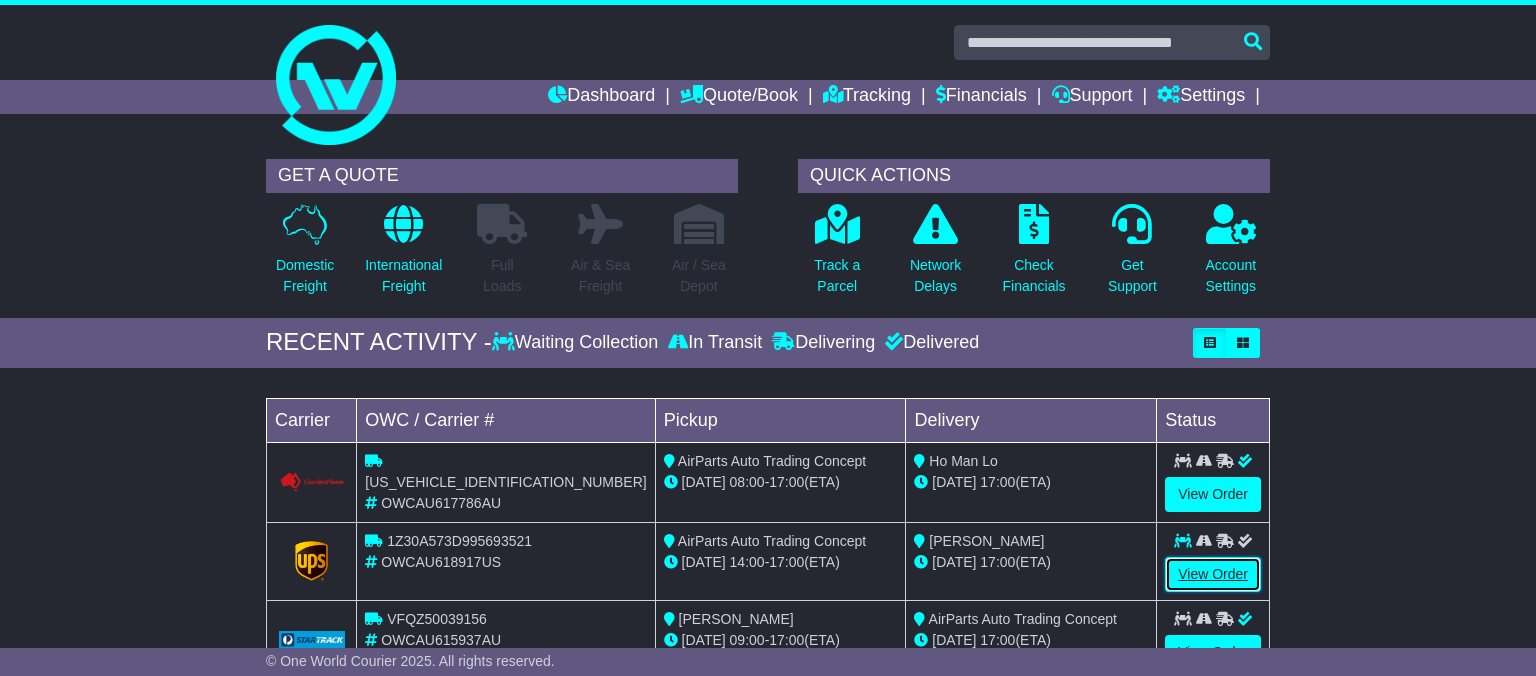 click on "View Order" at bounding box center [1213, 574] 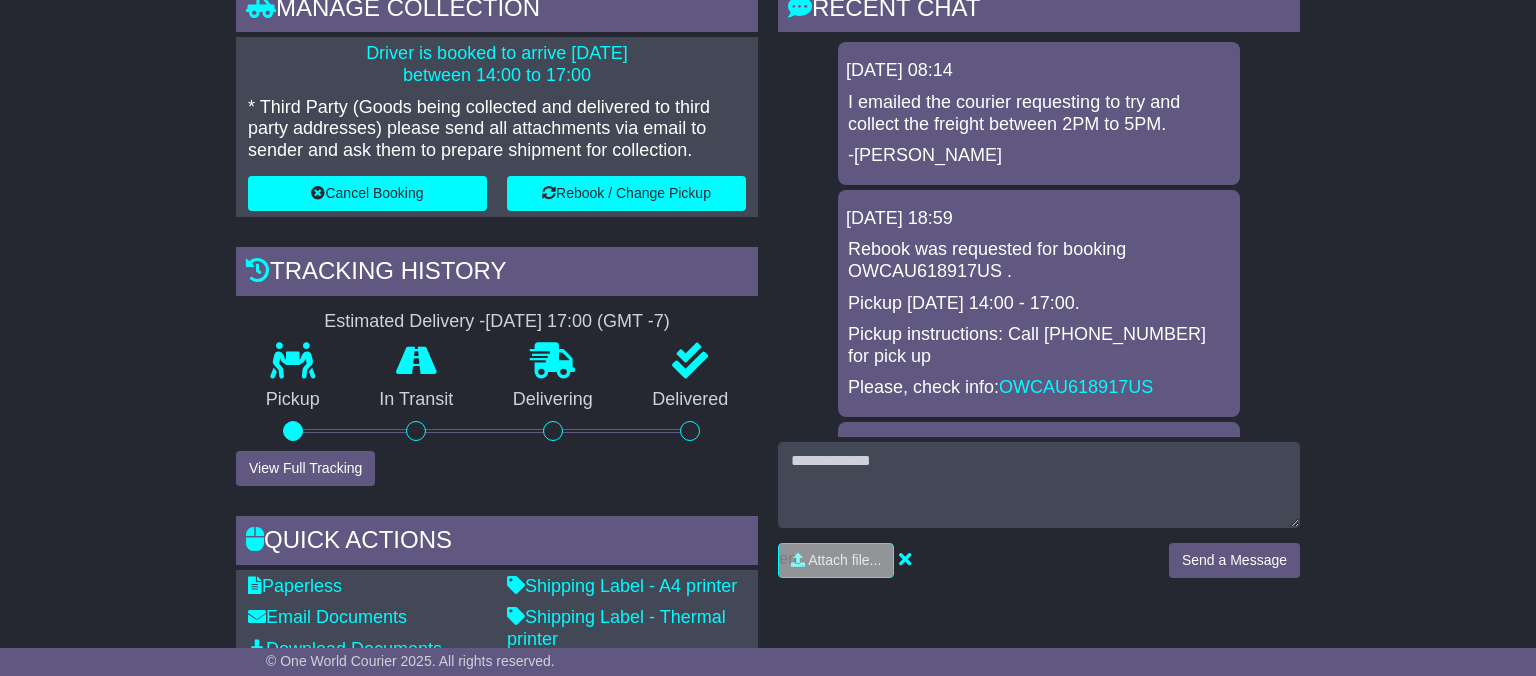 scroll, scrollTop: 554, scrollLeft: 0, axis: vertical 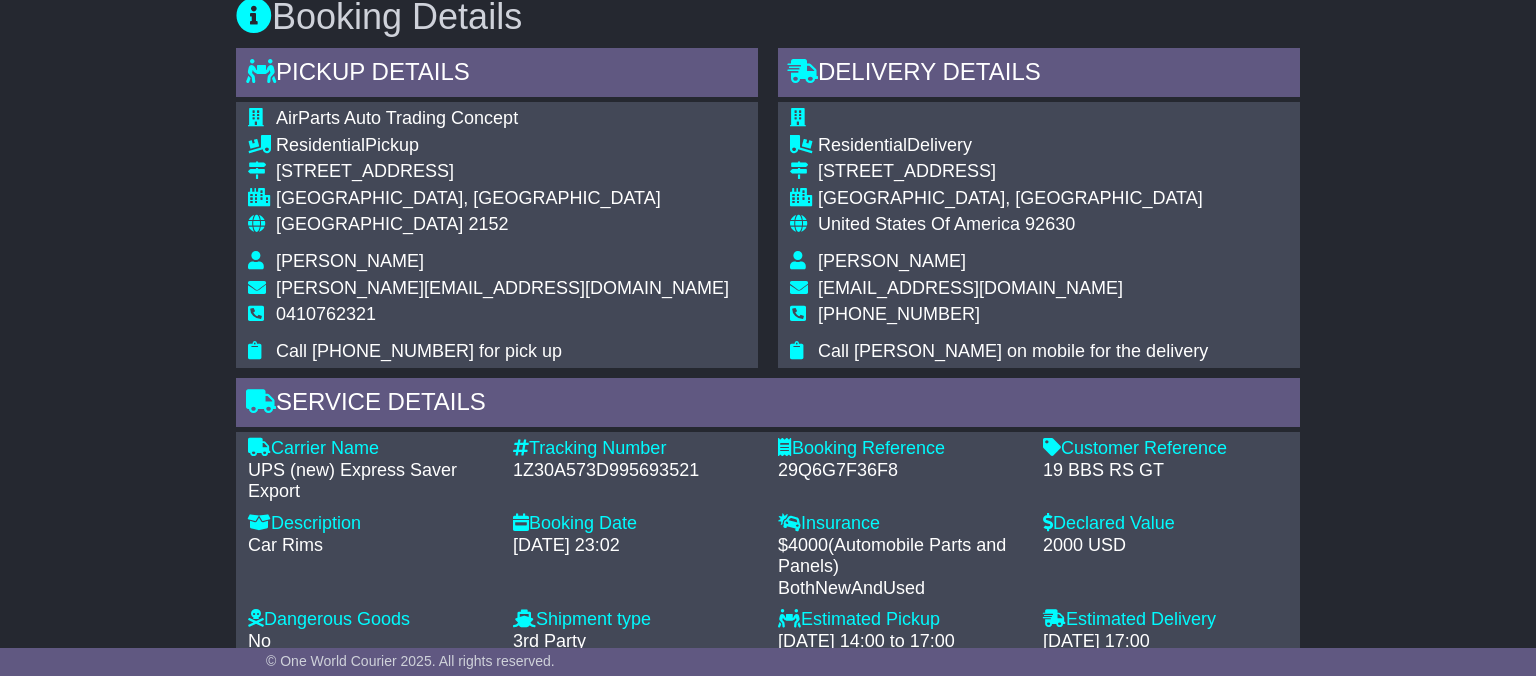 click on "1Z30A573D995693521" at bounding box center [635, 471] 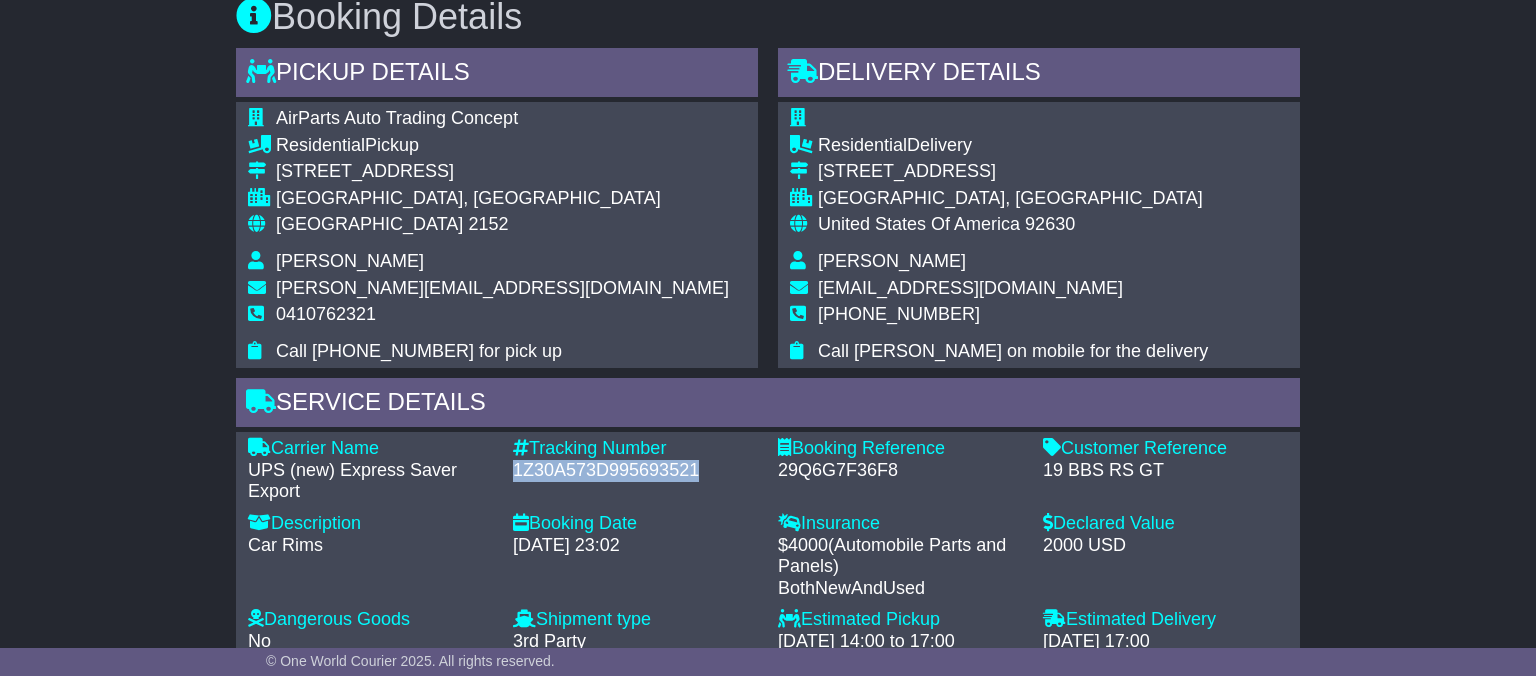click on "1Z30A573D995693521" at bounding box center (635, 471) 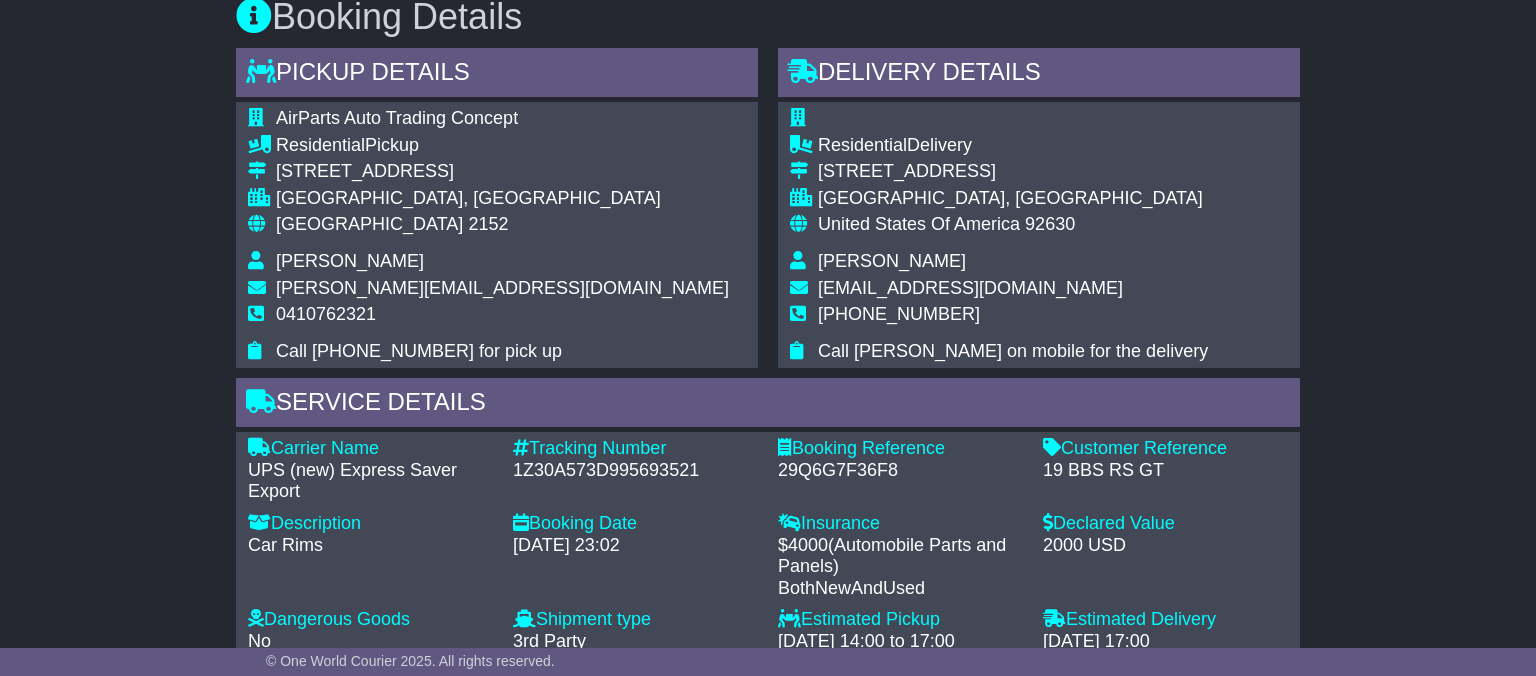 click on "0410762321" at bounding box center [326, 314] 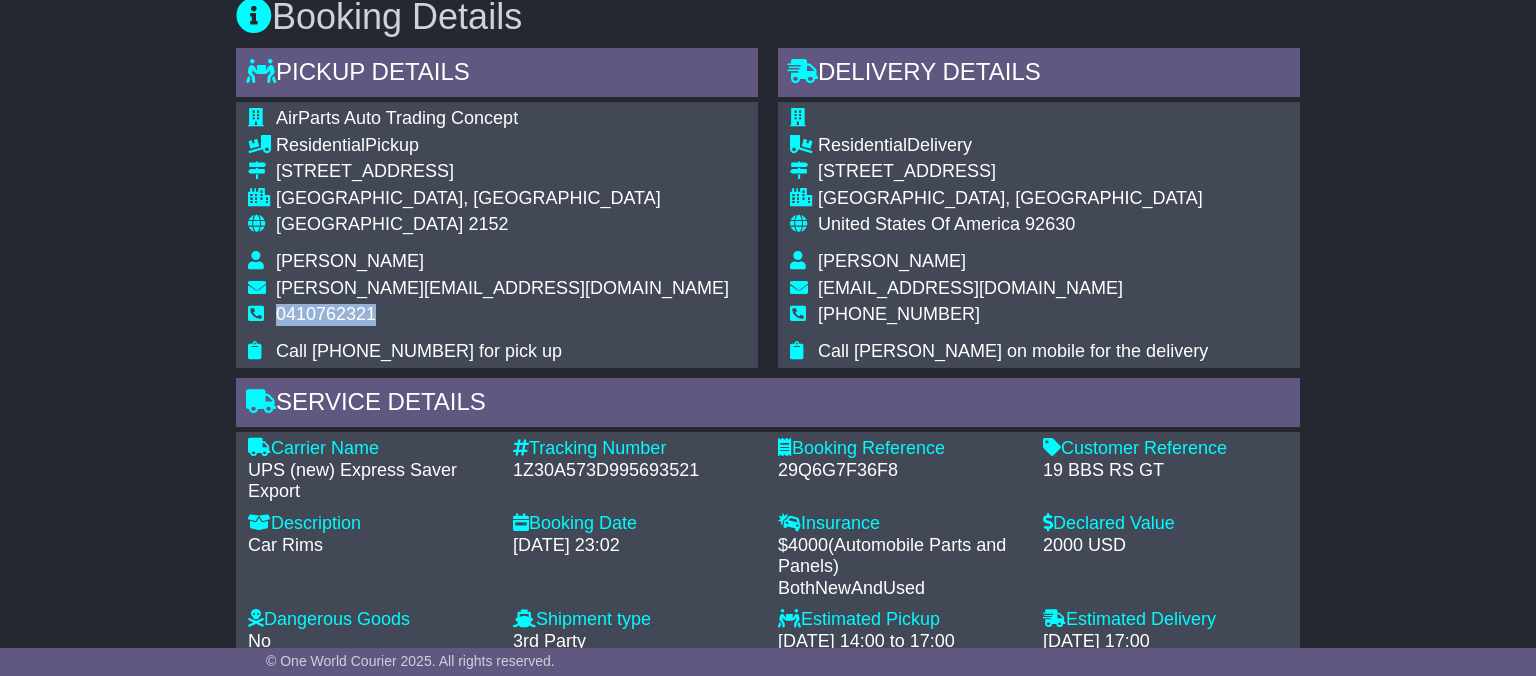 click on "0410762321" at bounding box center [326, 314] 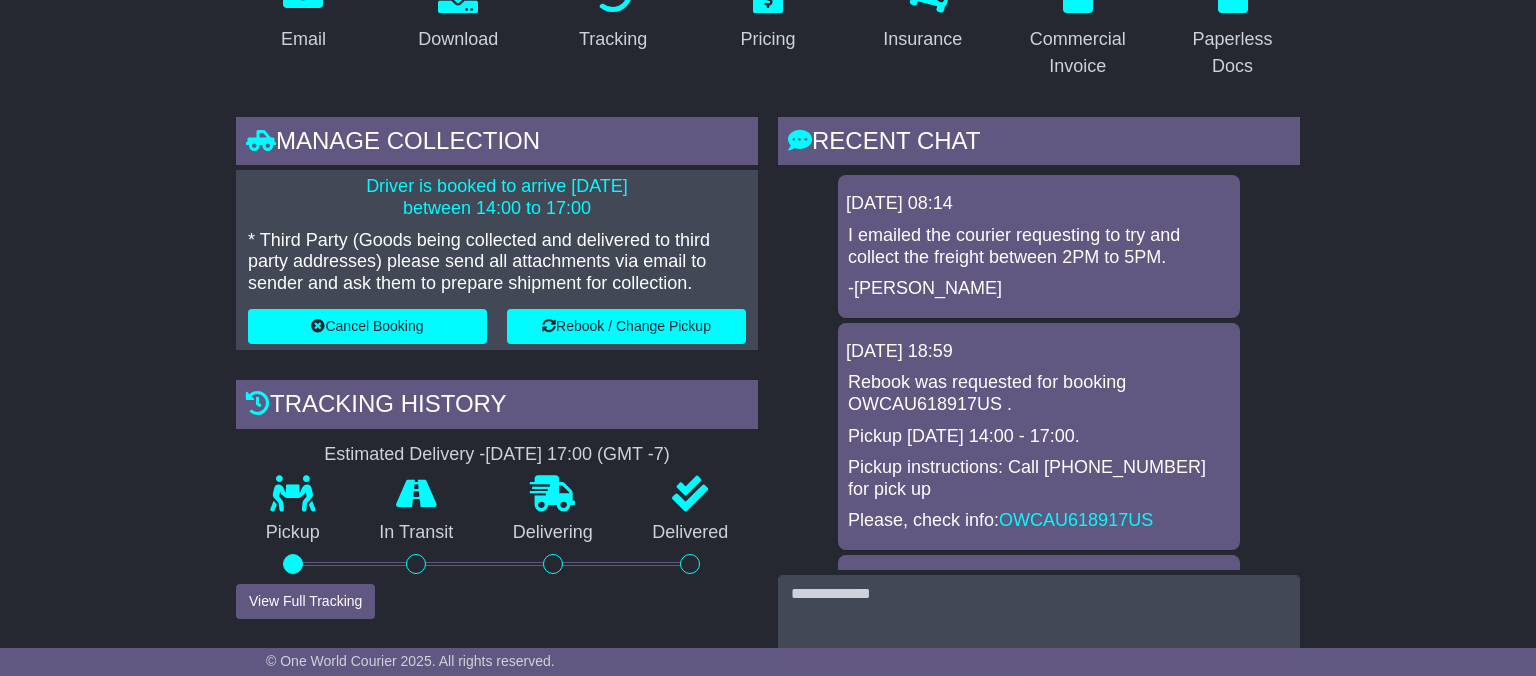 scroll, scrollTop: 307, scrollLeft: 0, axis: vertical 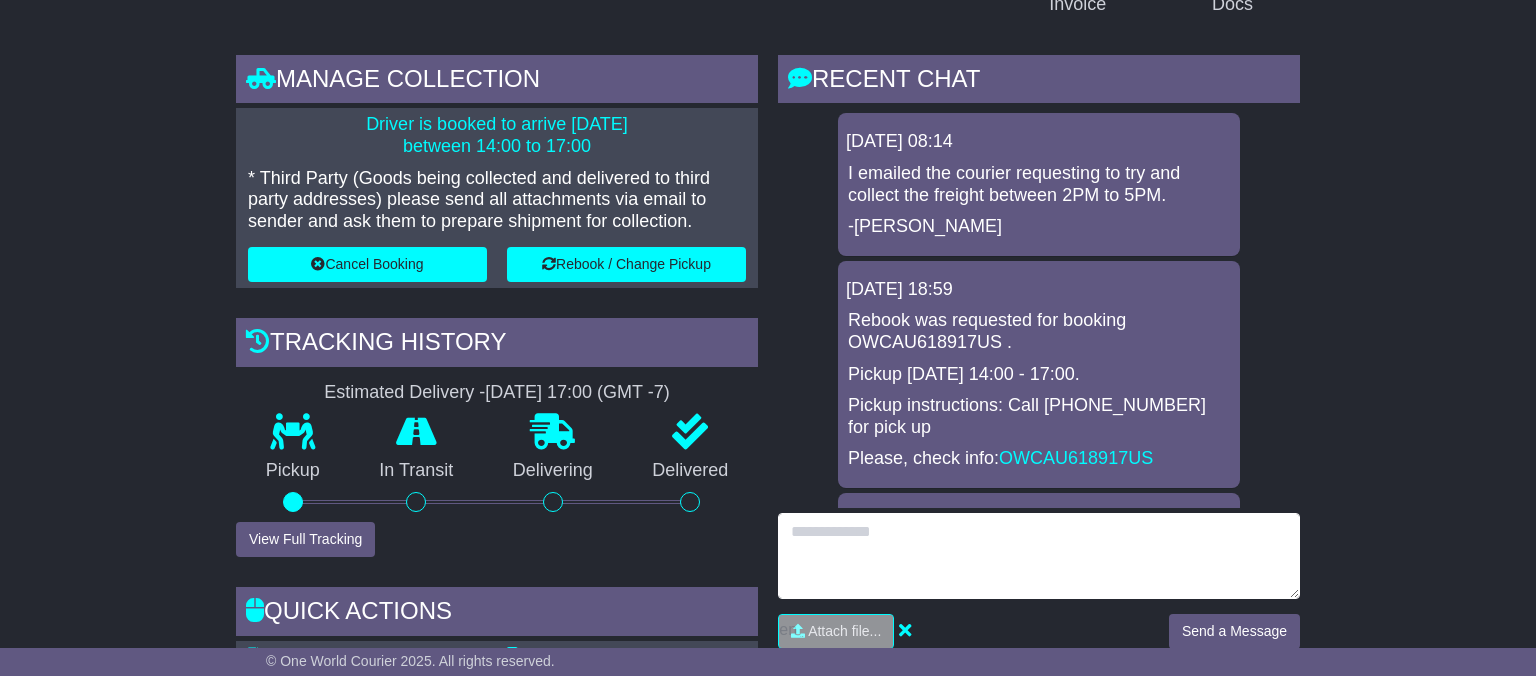 click at bounding box center (1039, 556) 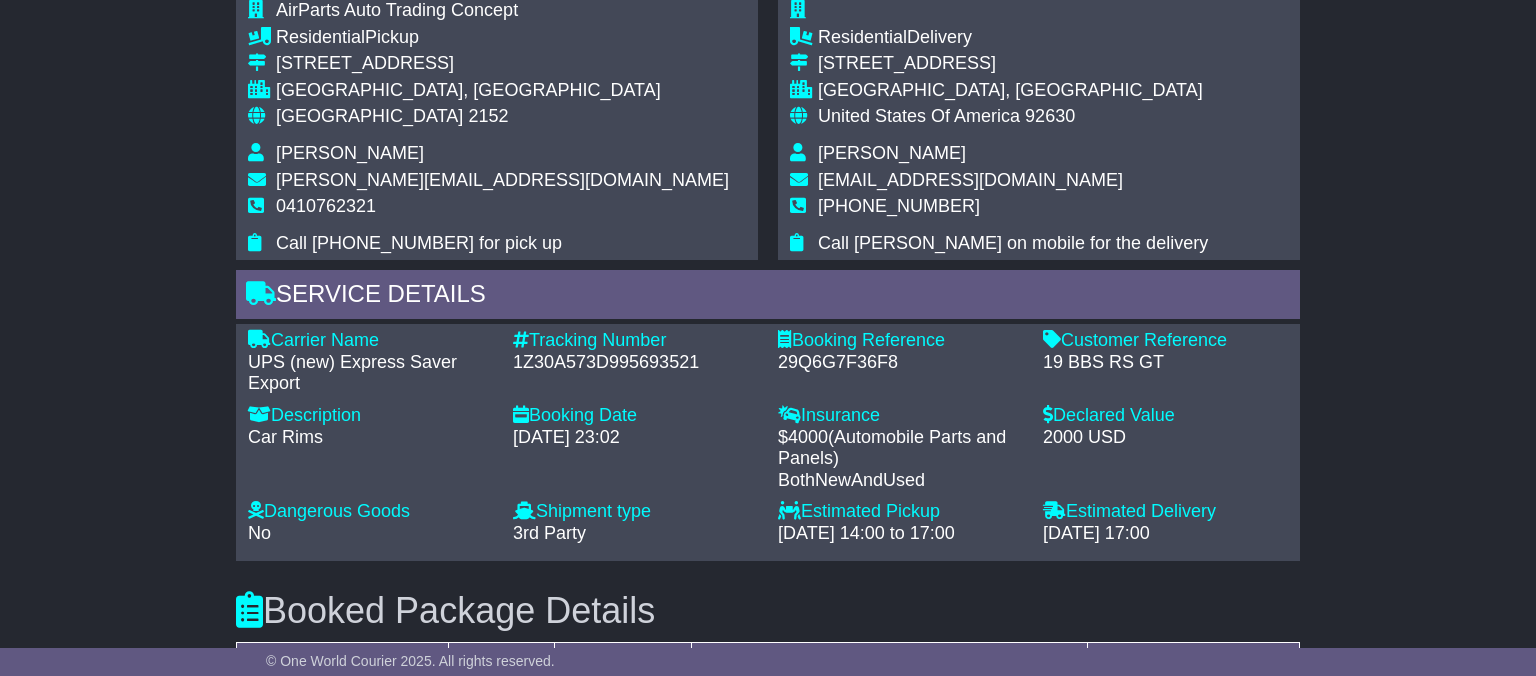 scroll, scrollTop: 1462, scrollLeft: 0, axis: vertical 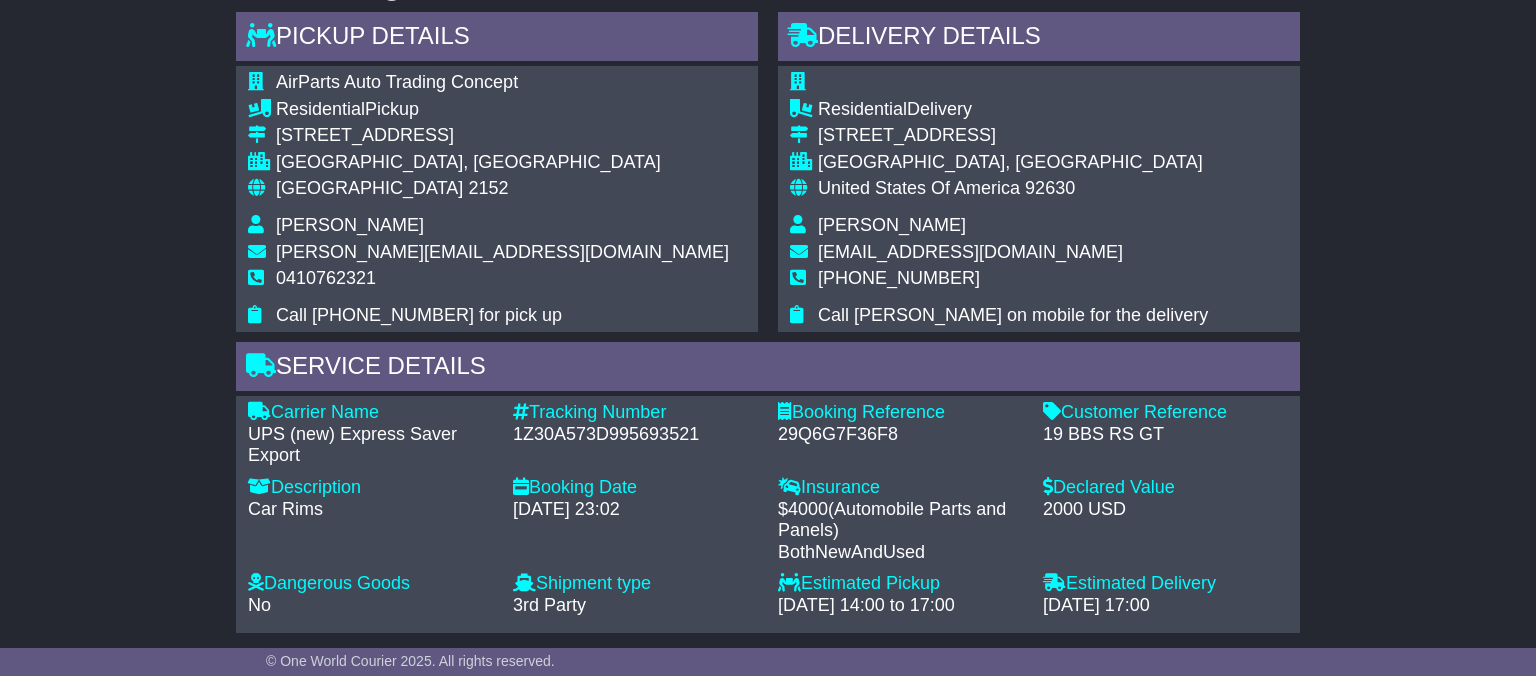 drag, startPoint x: 423, startPoint y: 105, endPoint x: 247, endPoint y: 113, distance: 176.18172 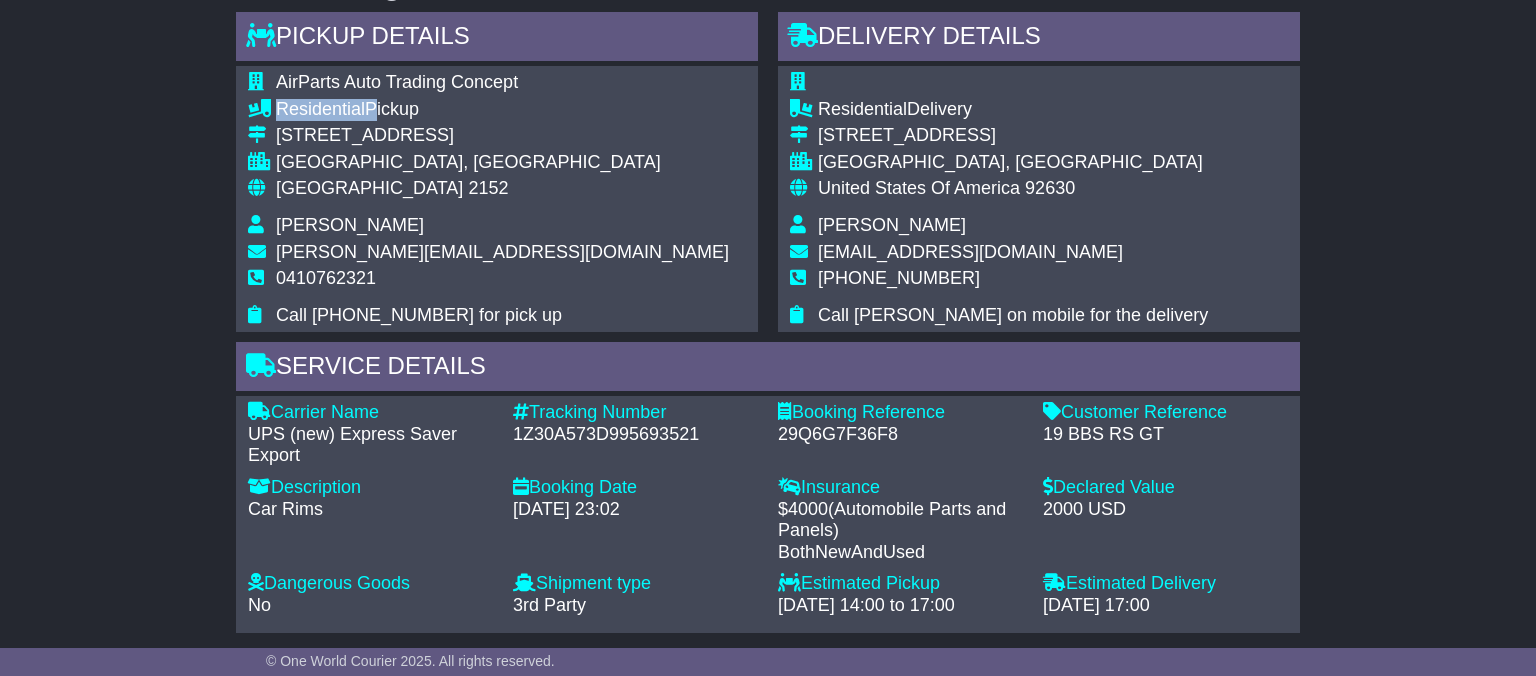 click on "Residential" at bounding box center (320, 109) 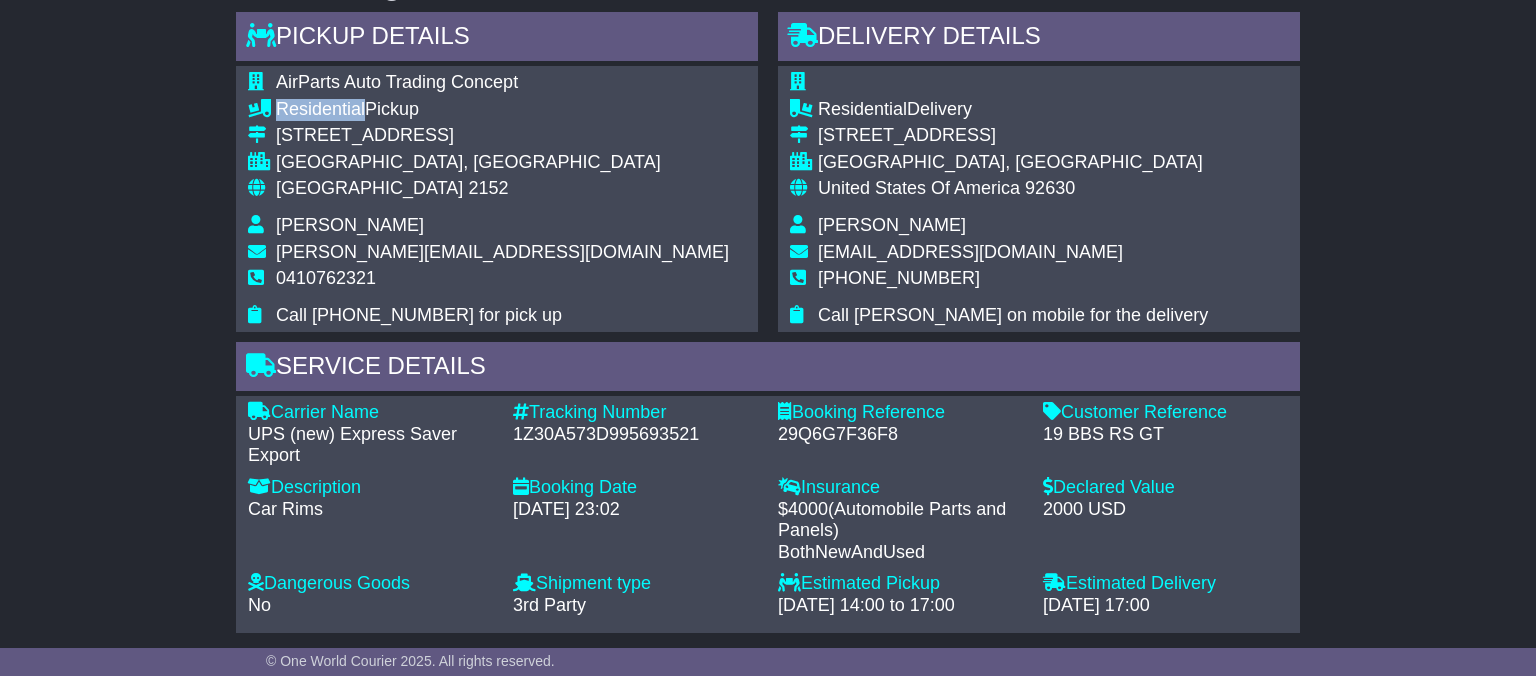 click on "Residential" at bounding box center (320, 109) 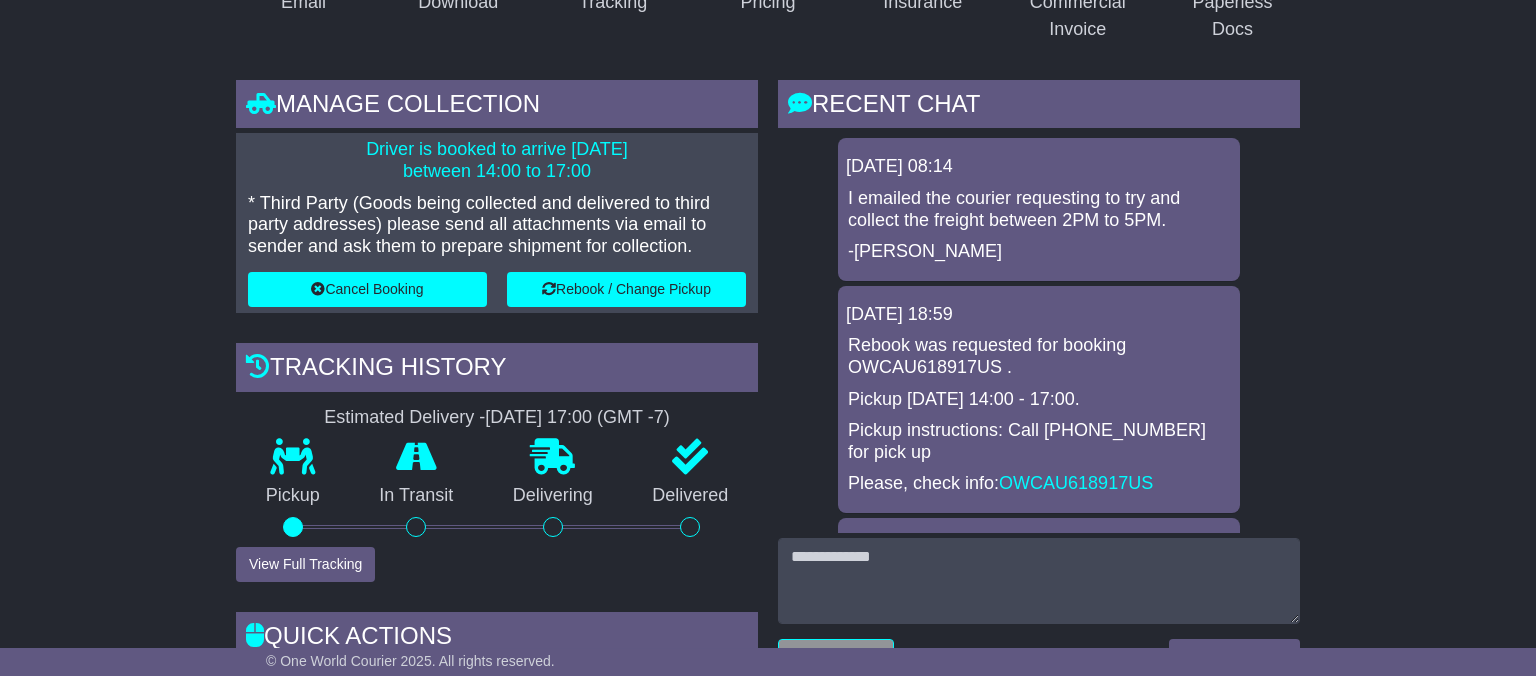 scroll, scrollTop: 451, scrollLeft: 0, axis: vertical 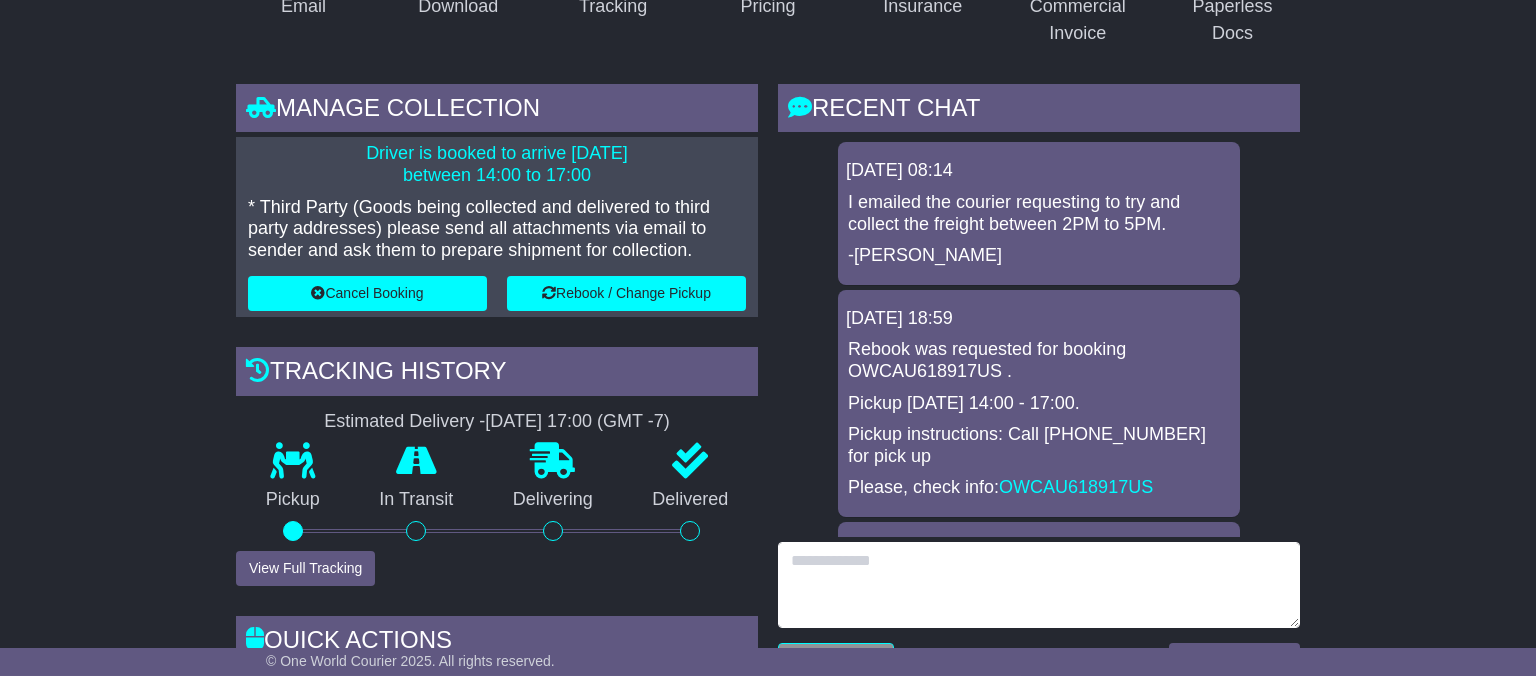 click at bounding box center [1039, 585] 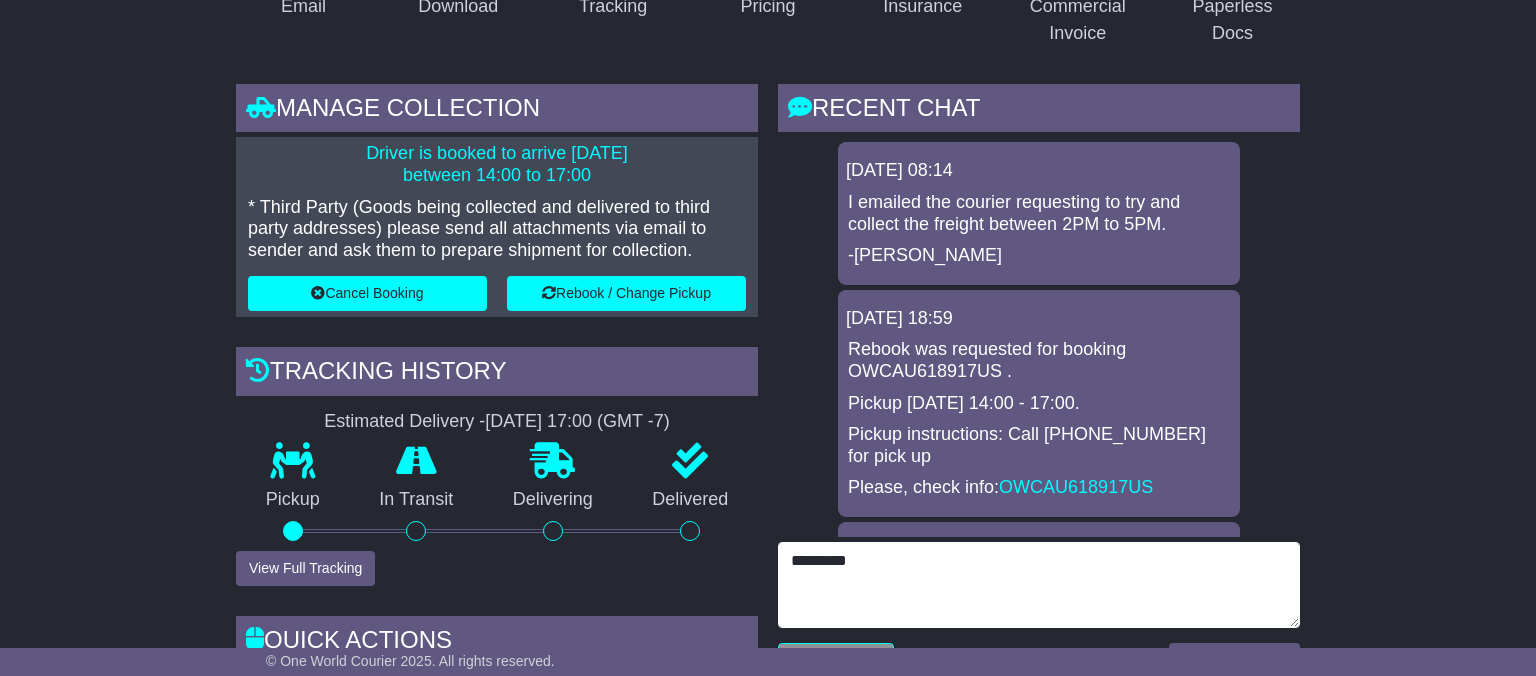 type on "*********" 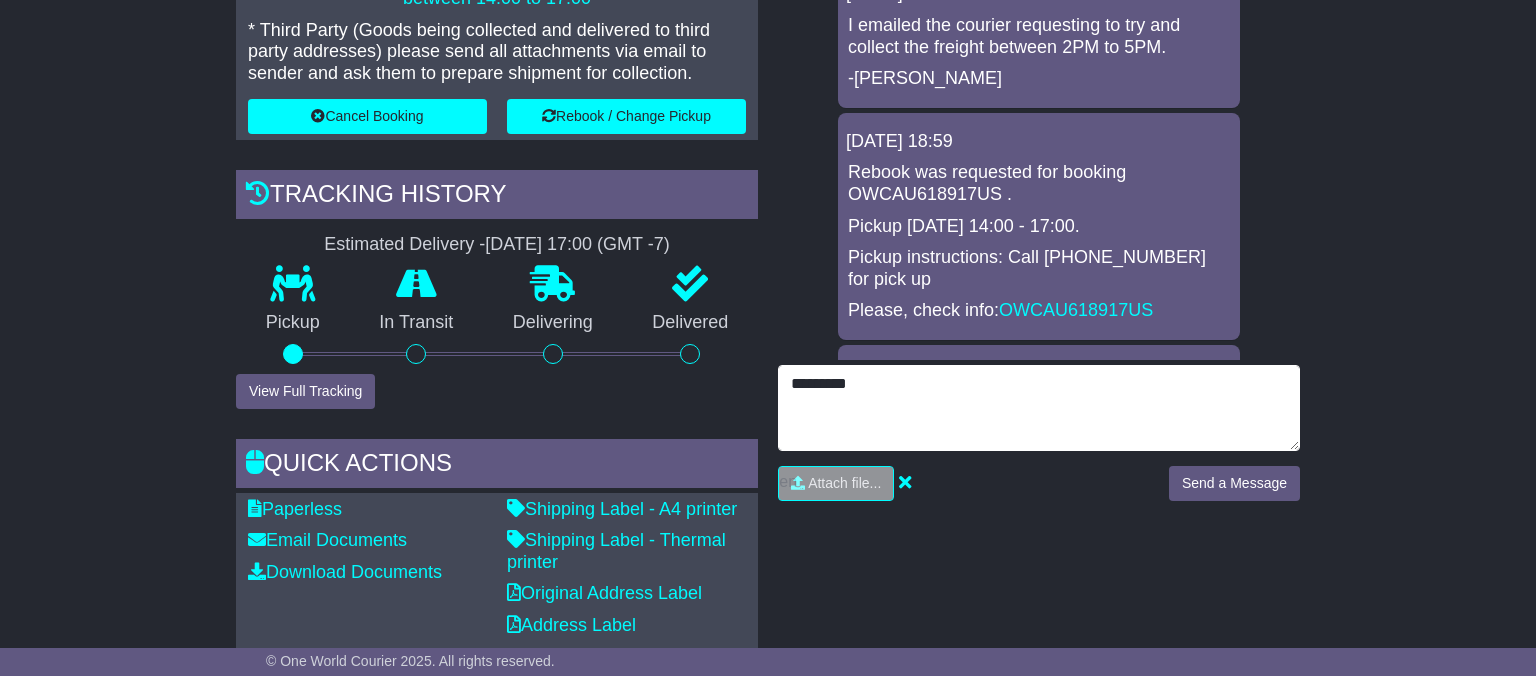 scroll, scrollTop: 632, scrollLeft: 0, axis: vertical 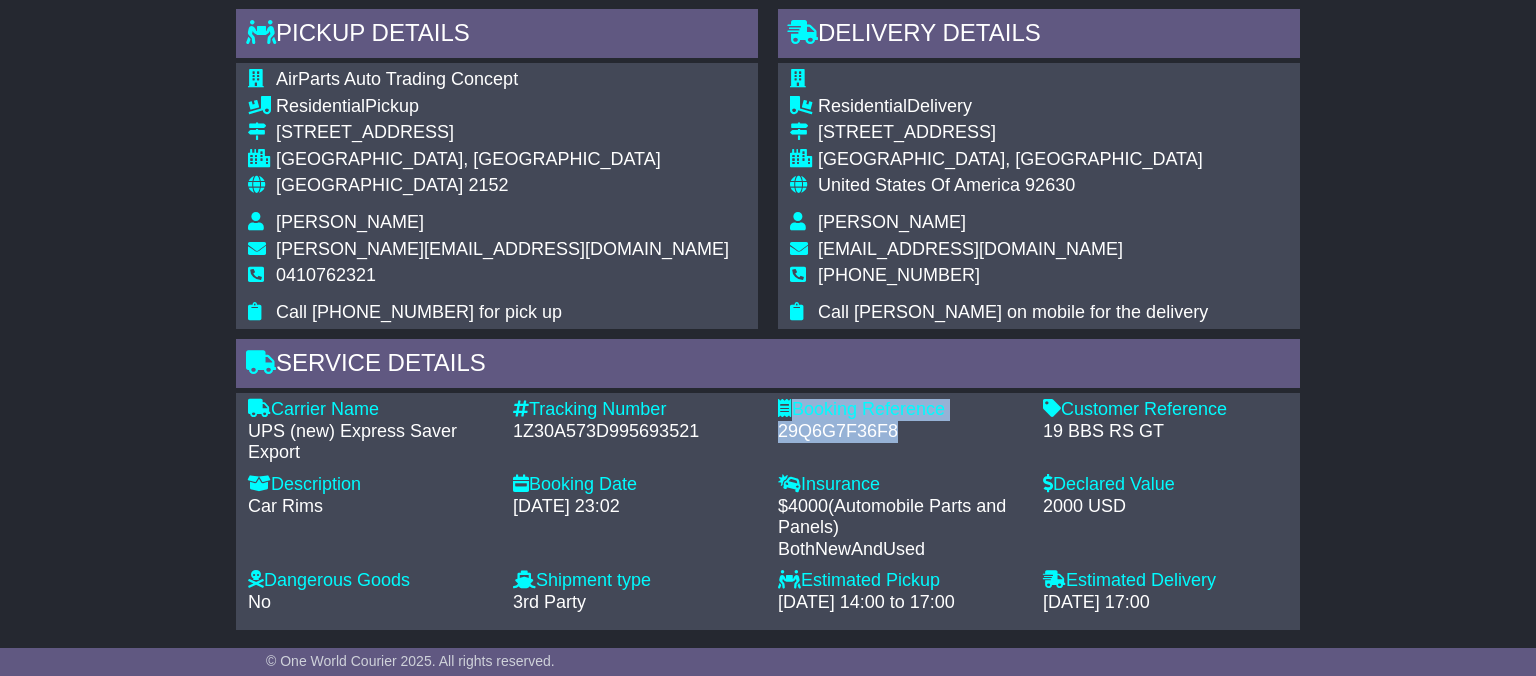 drag, startPoint x: 901, startPoint y: 428, endPoint x: 794, endPoint y: 403, distance: 109.88175 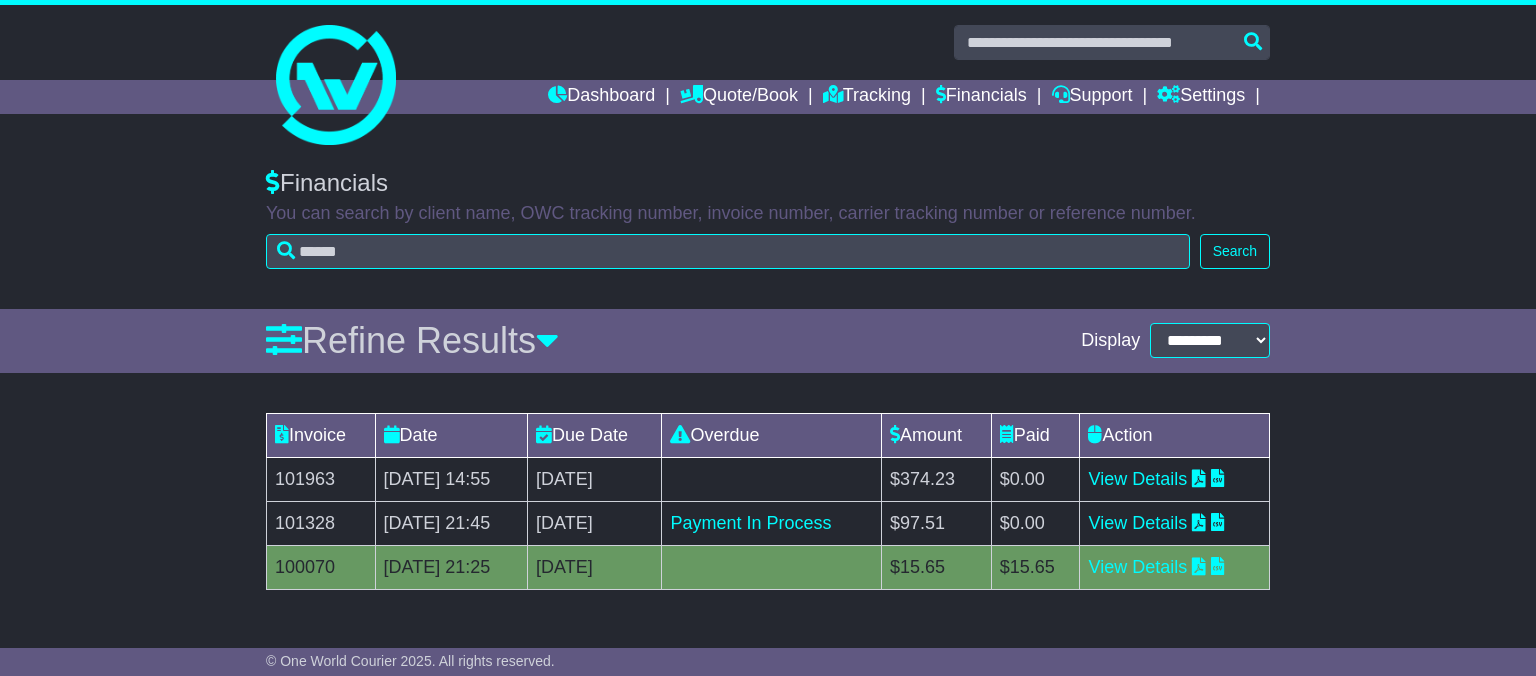 scroll, scrollTop: 0, scrollLeft: 0, axis: both 